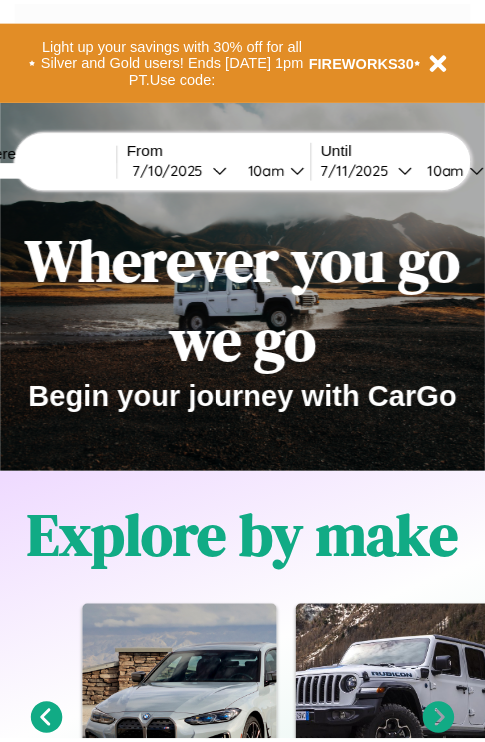 scroll, scrollTop: 0, scrollLeft: 0, axis: both 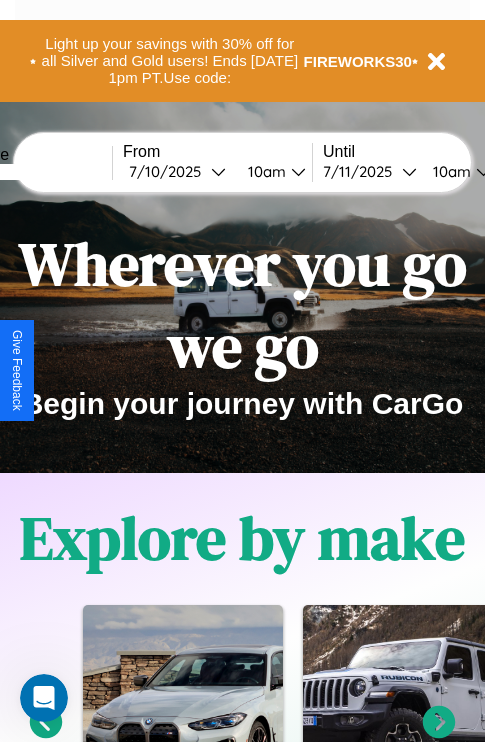 click at bounding box center (37, 172) 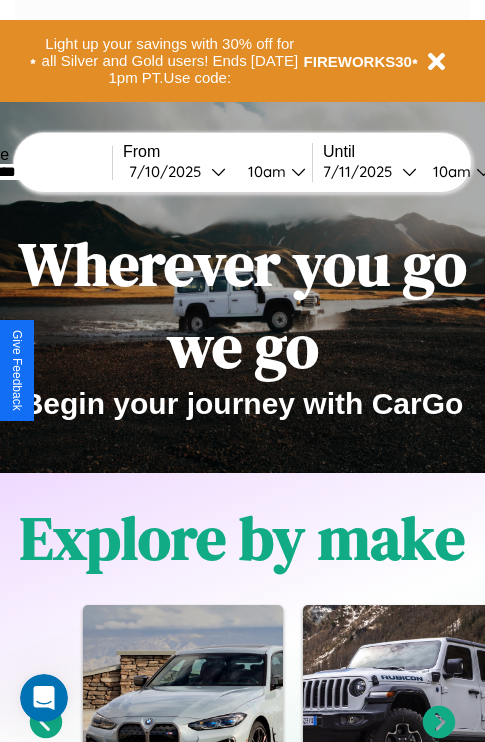 type on "*********" 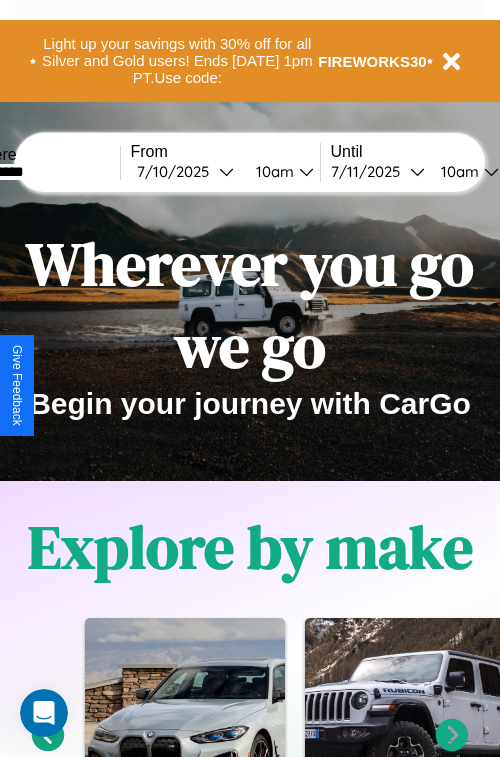 select on "*" 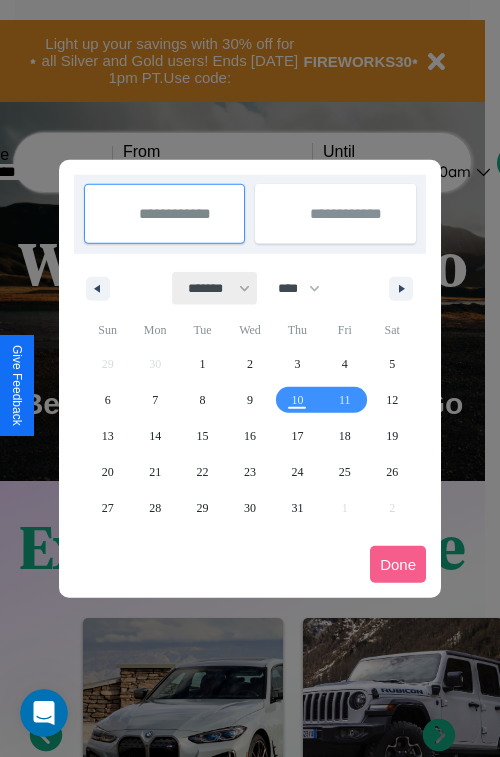 click on "******* ******** ***** ***** *** **** **** ****** ********* ******* ******** ********" at bounding box center [215, 288] 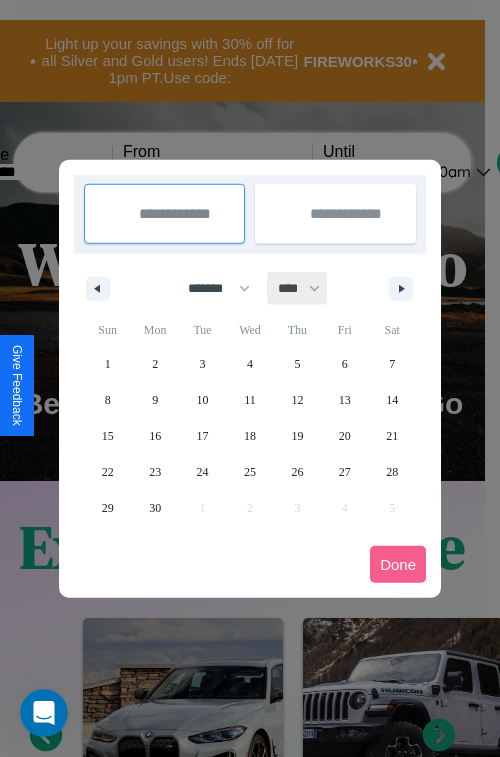 click on "**** **** **** **** **** **** **** **** **** **** **** **** **** **** **** **** **** **** **** **** **** **** **** **** **** **** **** **** **** **** **** **** **** **** **** **** **** **** **** **** **** **** **** **** **** **** **** **** **** **** **** **** **** **** **** **** **** **** **** **** **** **** **** **** **** **** **** **** **** **** **** **** **** **** **** **** **** **** **** **** **** **** **** **** **** **** **** **** **** **** **** **** **** **** **** **** **** **** **** **** **** **** **** **** **** **** **** **** **** **** **** **** **** **** **** **** **** **** **** **** ****" at bounding box center [298, 288] 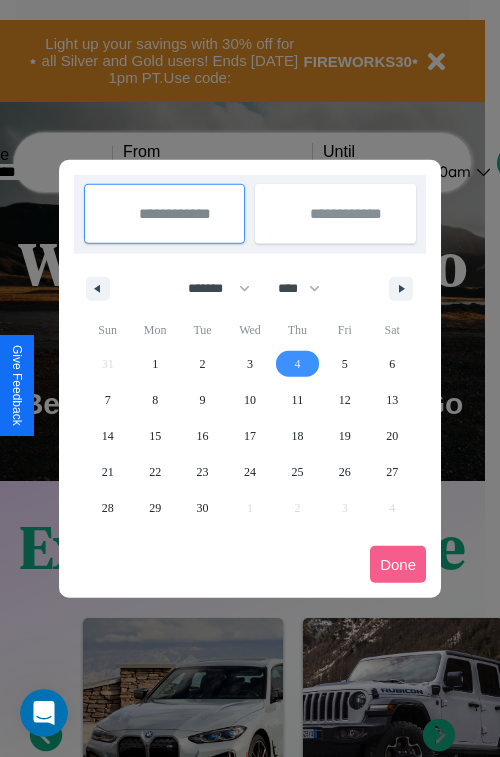 click on "4" at bounding box center [297, 364] 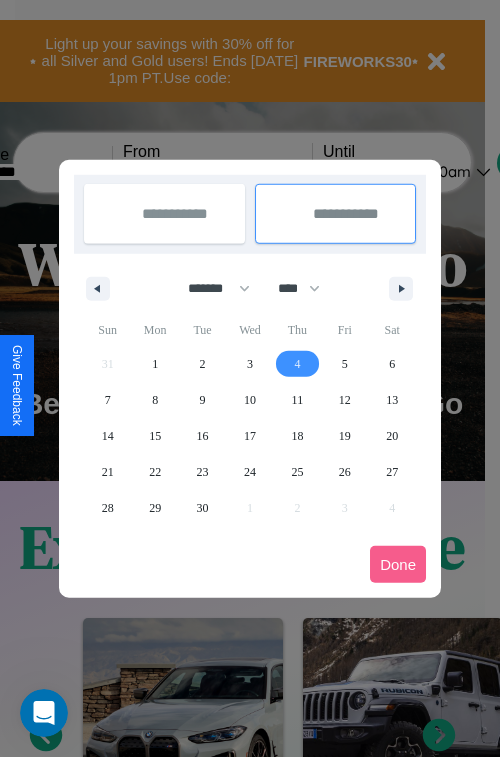 type on "**********" 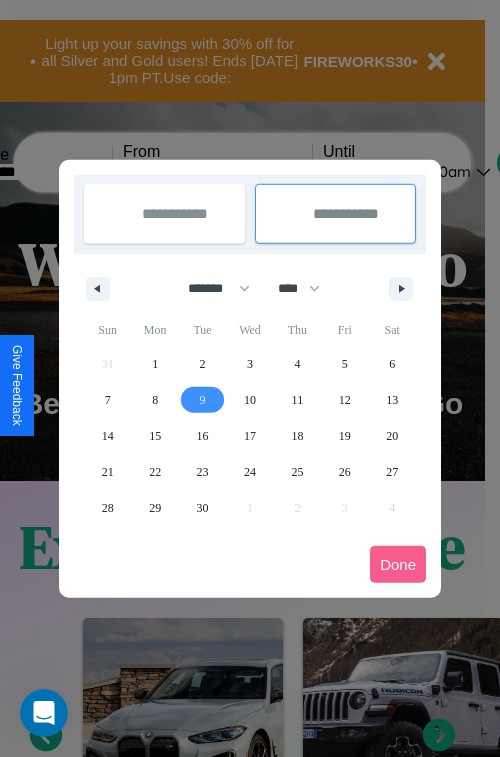 click on "9" at bounding box center [203, 400] 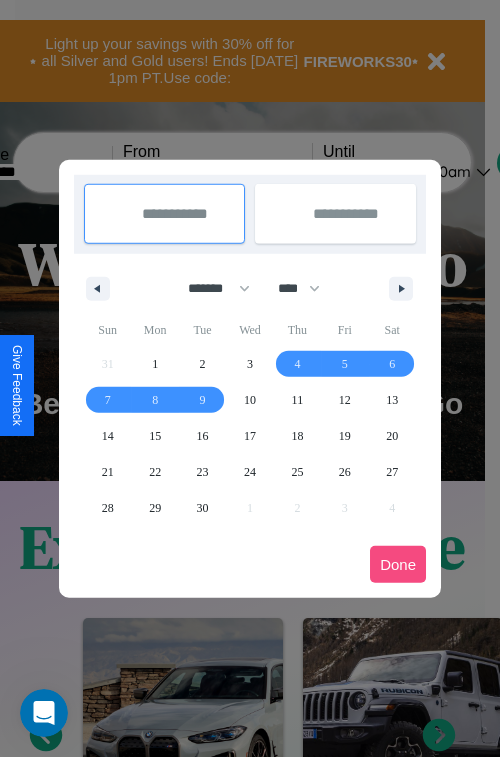 click on "Done" at bounding box center [398, 564] 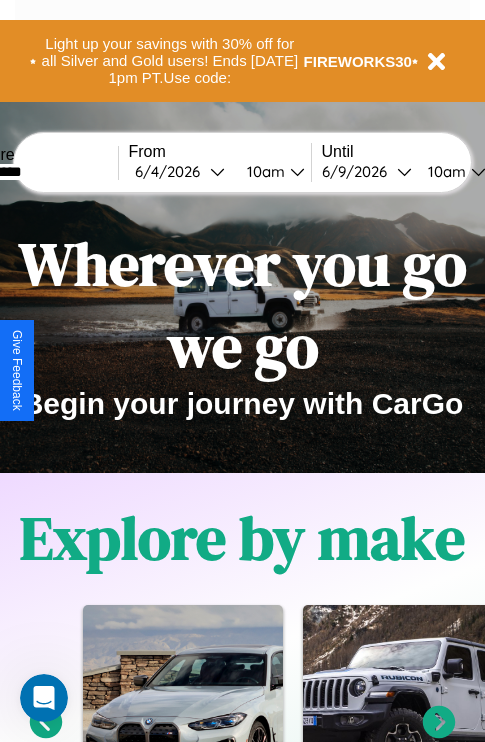 scroll, scrollTop: 0, scrollLeft: 68, axis: horizontal 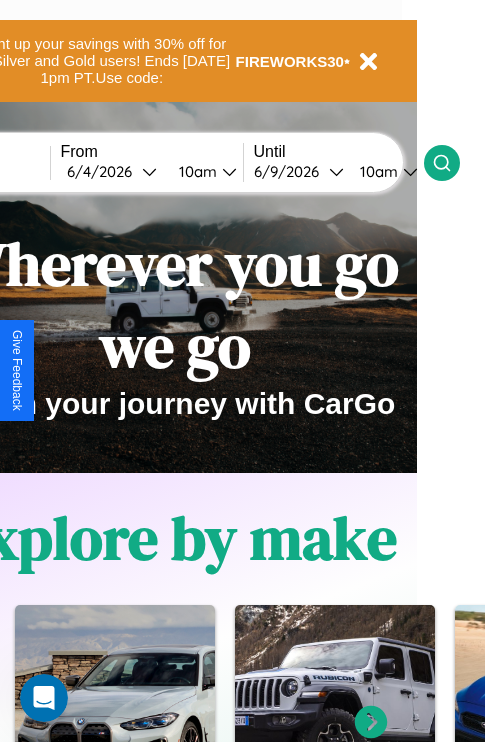 click 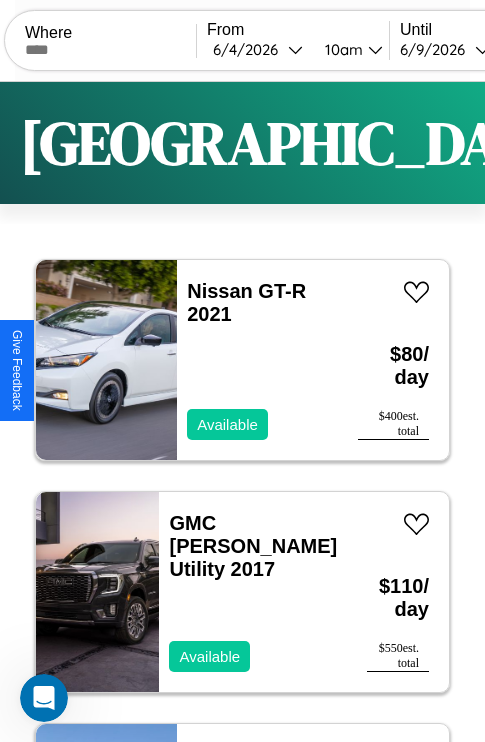 scroll, scrollTop: 95, scrollLeft: 0, axis: vertical 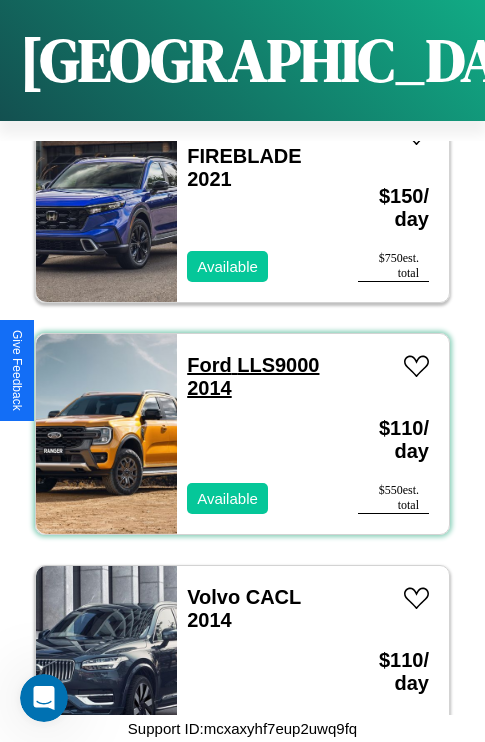 click on "Ford   LLS9000   2014" at bounding box center [253, 376] 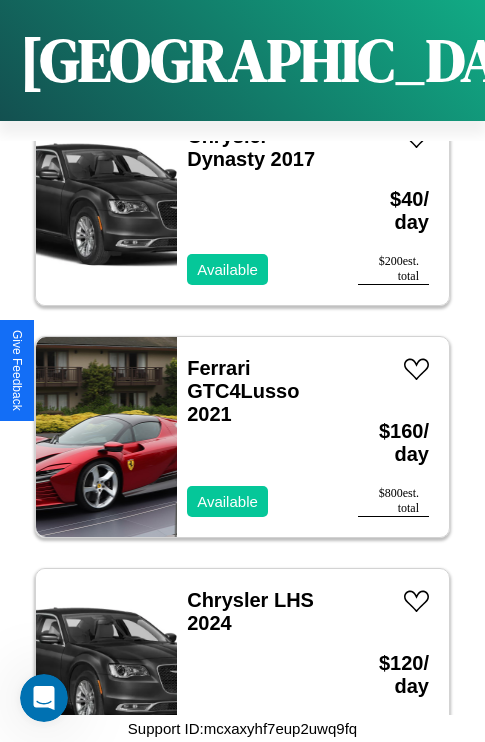 scroll, scrollTop: 26291, scrollLeft: 0, axis: vertical 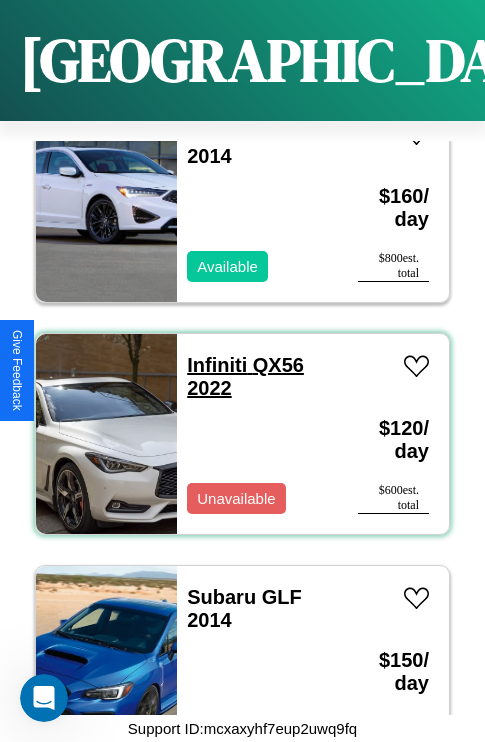 click on "Infiniti   QX56   2022" at bounding box center [245, 376] 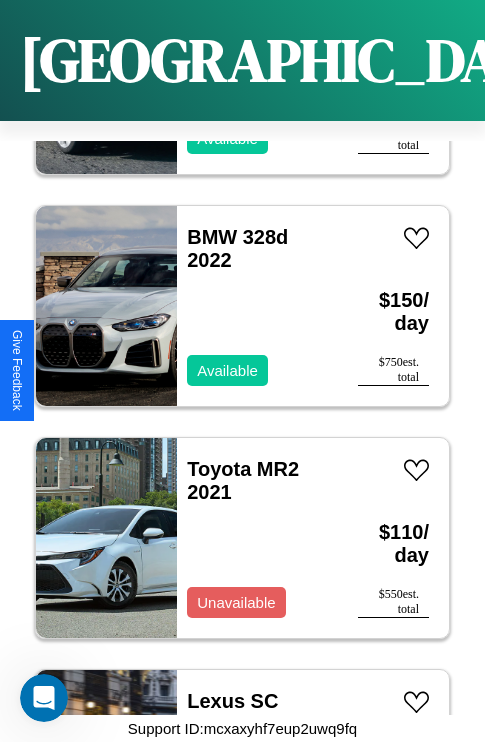 scroll, scrollTop: 28147, scrollLeft: 0, axis: vertical 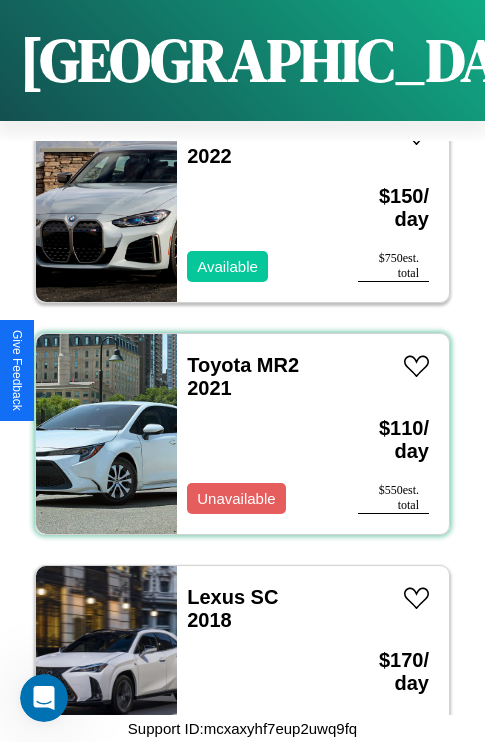 click on "Toyota   MR2   2021 Unavailable" at bounding box center (257, 434) 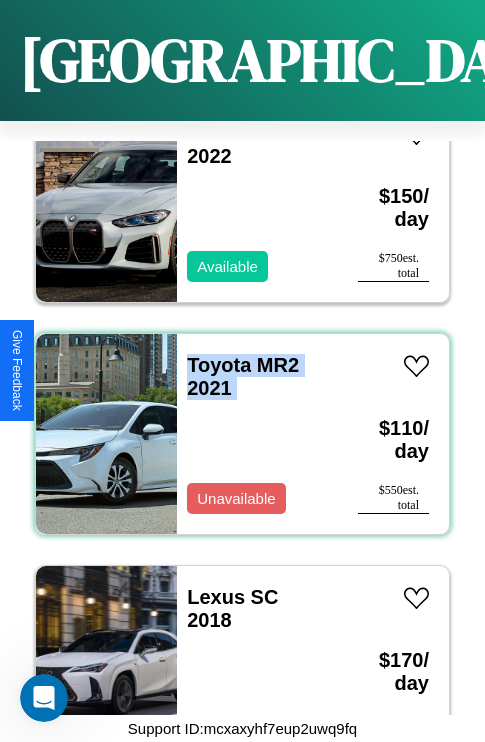 click on "Toyota   MR2   2021 Unavailable" at bounding box center (257, 434) 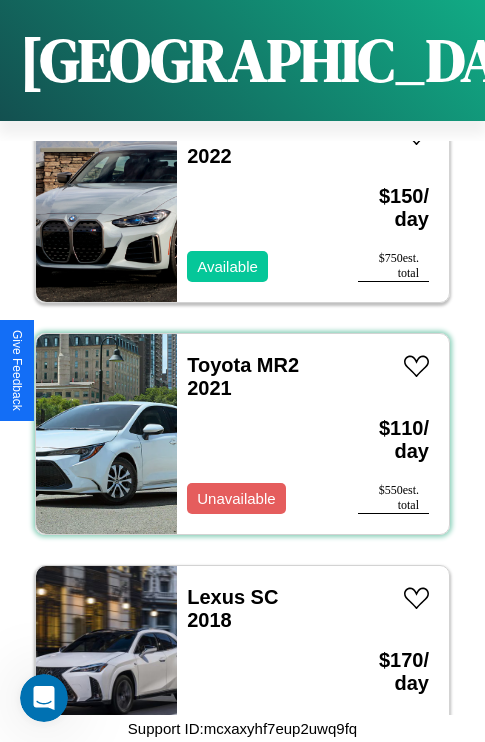 click on "Toyota   MR2   2021 Unavailable" at bounding box center [257, 434] 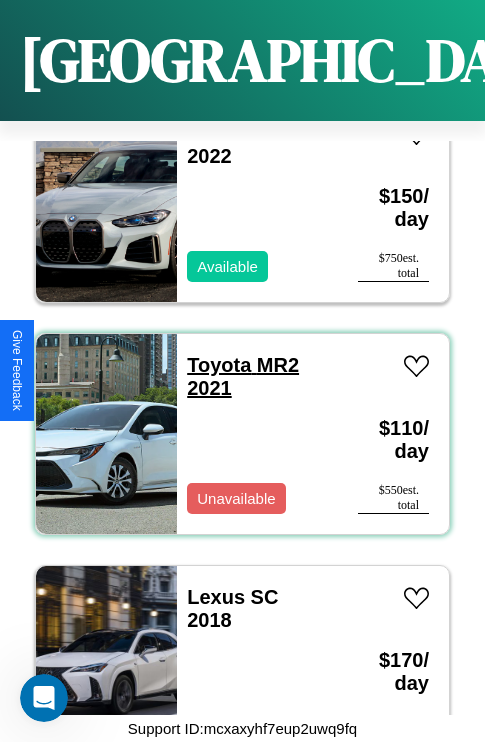 click on "Toyota   MR2   2021" at bounding box center [243, 376] 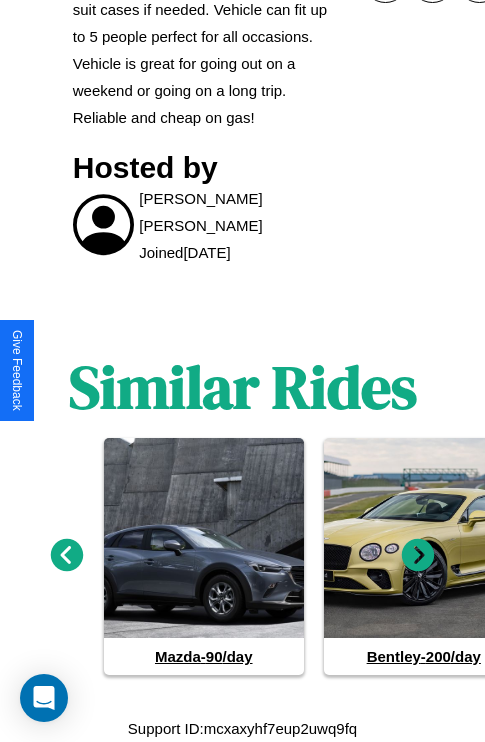scroll, scrollTop: 1126, scrollLeft: 0, axis: vertical 